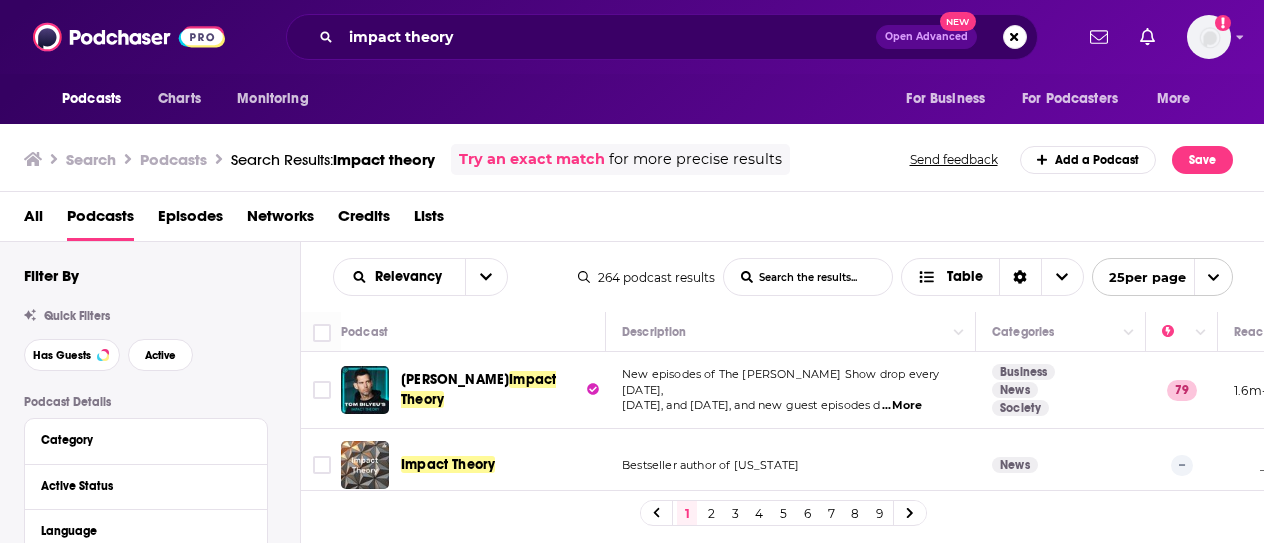 scroll, scrollTop: 0, scrollLeft: 0, axis: both 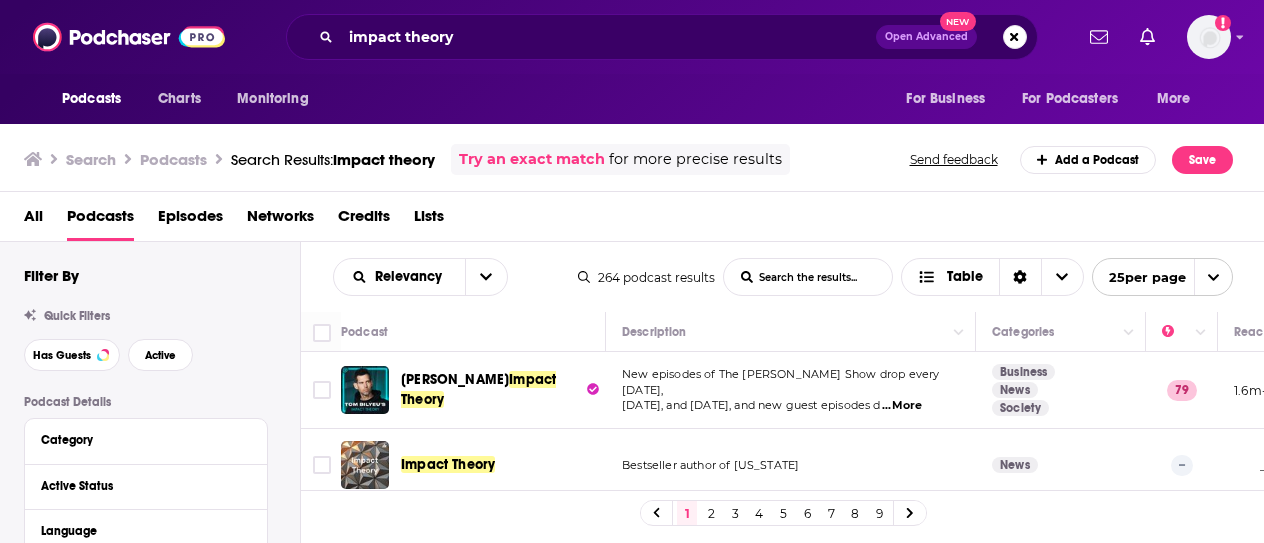 click on "...More" at bounding box center (902, 406) 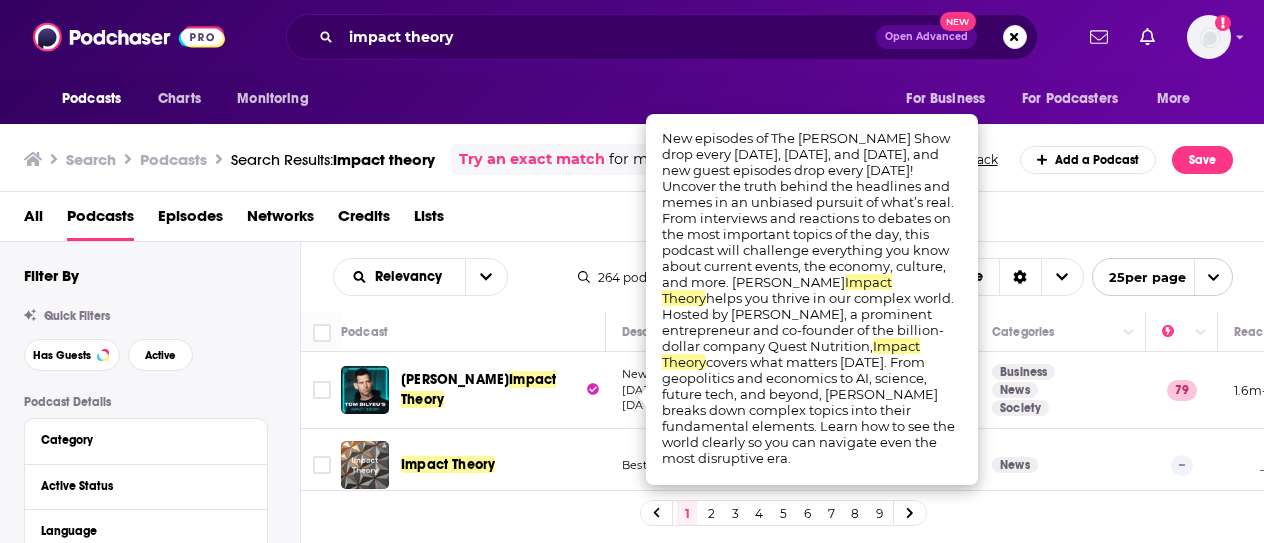 click on "Relevancy List Search Input Search the results... Table" at bounding box center [455, 277] 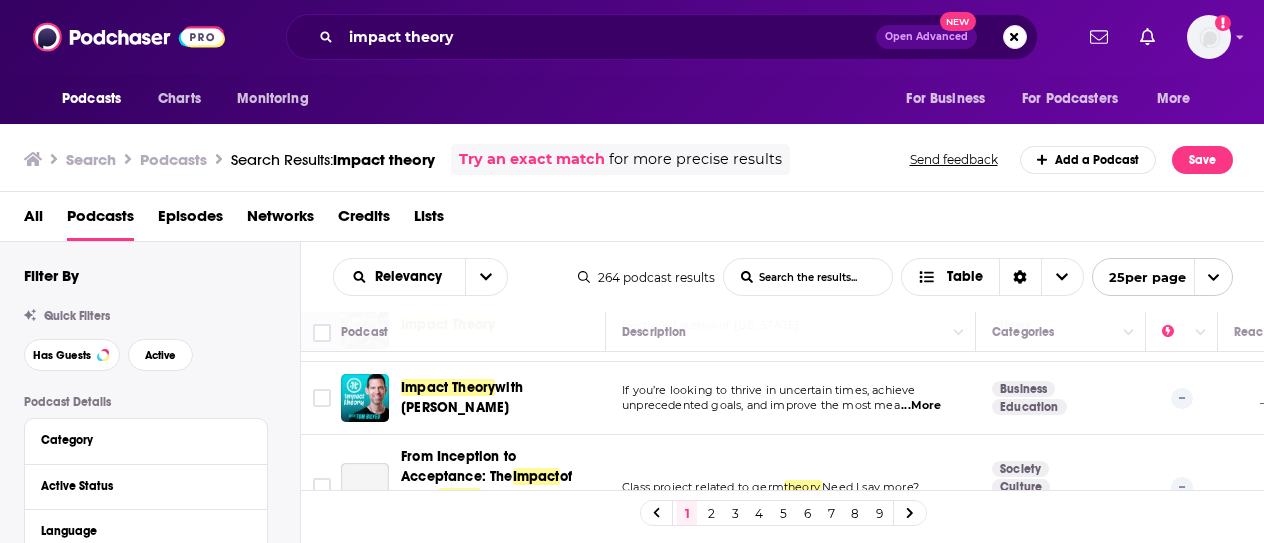 scroll, scrollTop: 200, scrollLeft: 0, axis: vertical 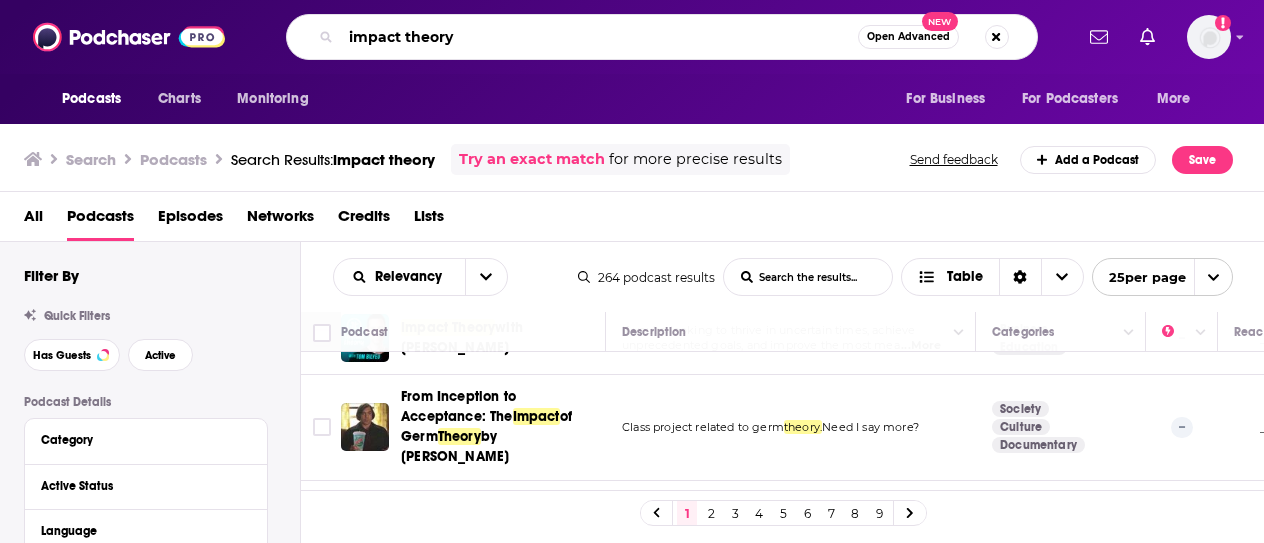 drag, startPoint x: 490, startPoint y: 29, endPoint x: 242, endPoint y: 23, distance: 248.07257 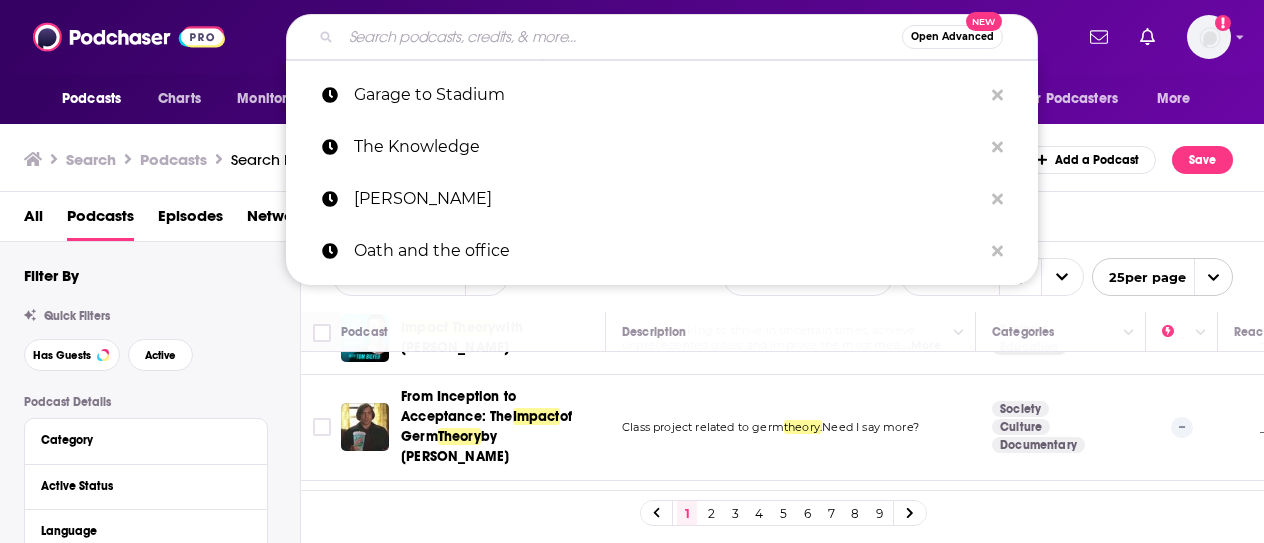 type 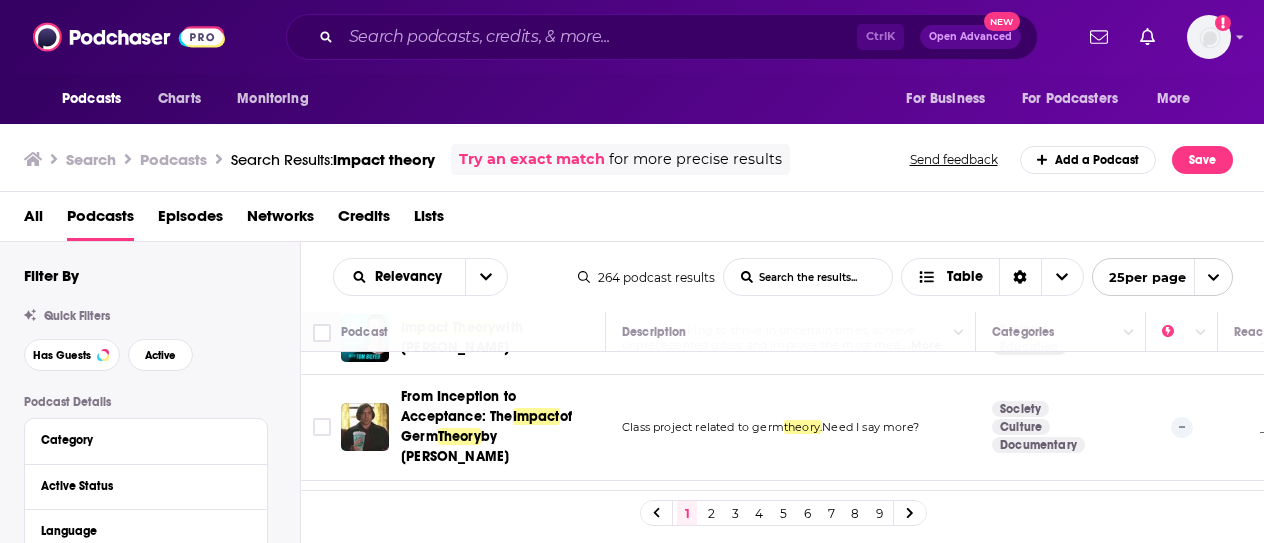 click on "All" at bounding box center (33, 220) 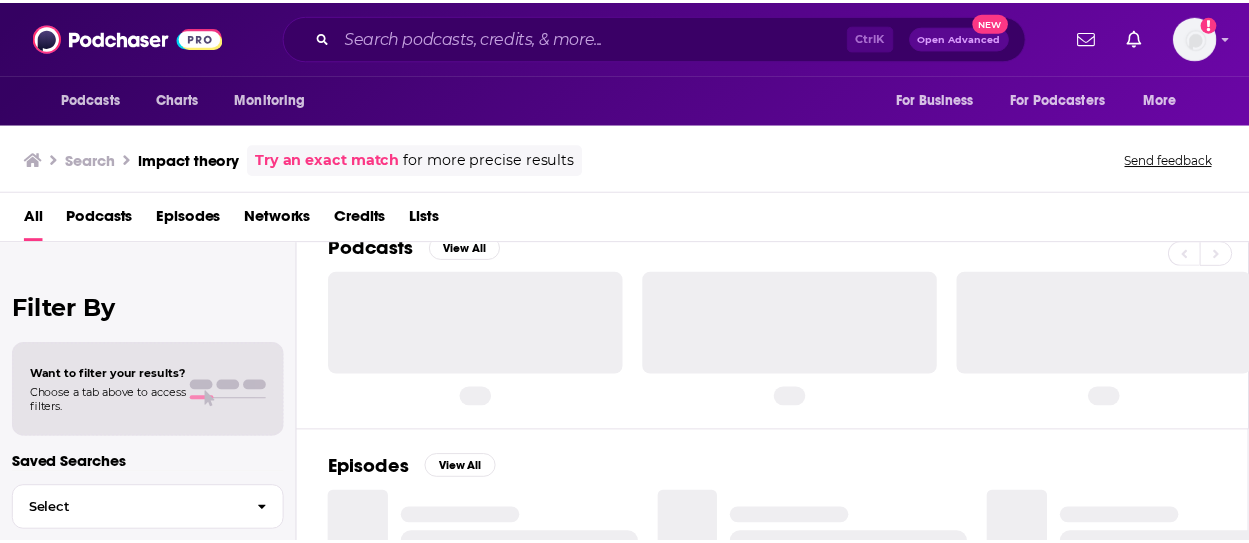 scroll, scrollTop: 0, scrollLeft: 0, axis: both 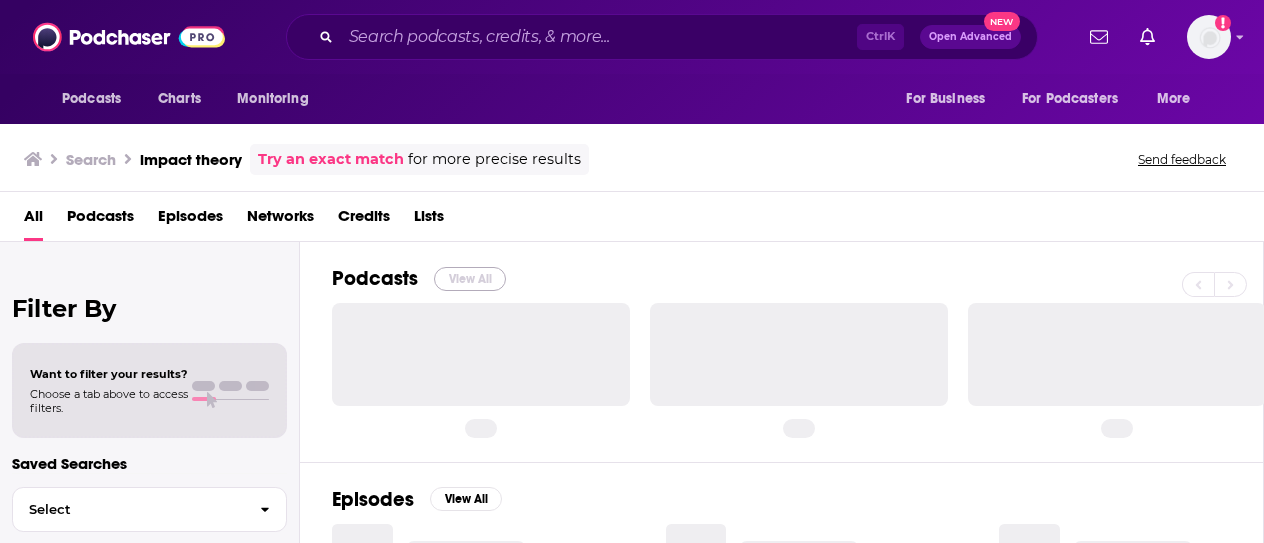 click on "View All" at bounding box center (470, 279) 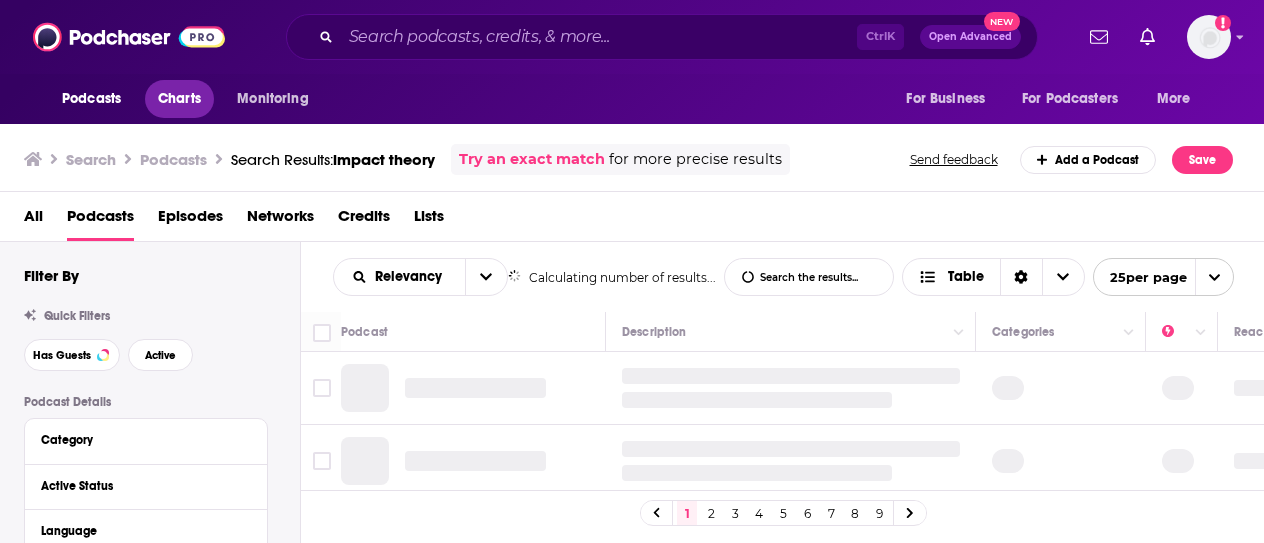 click on "Charts" at bounding box center (179, 99) 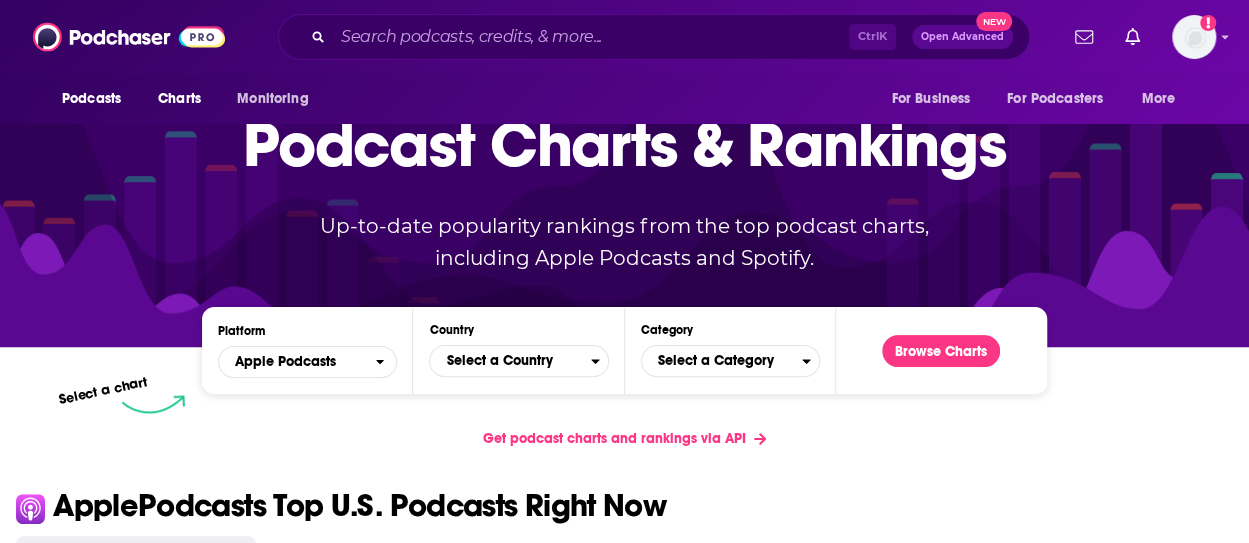 scroll, scrollTop: 200, scrollLeft: 0, axis: vertical 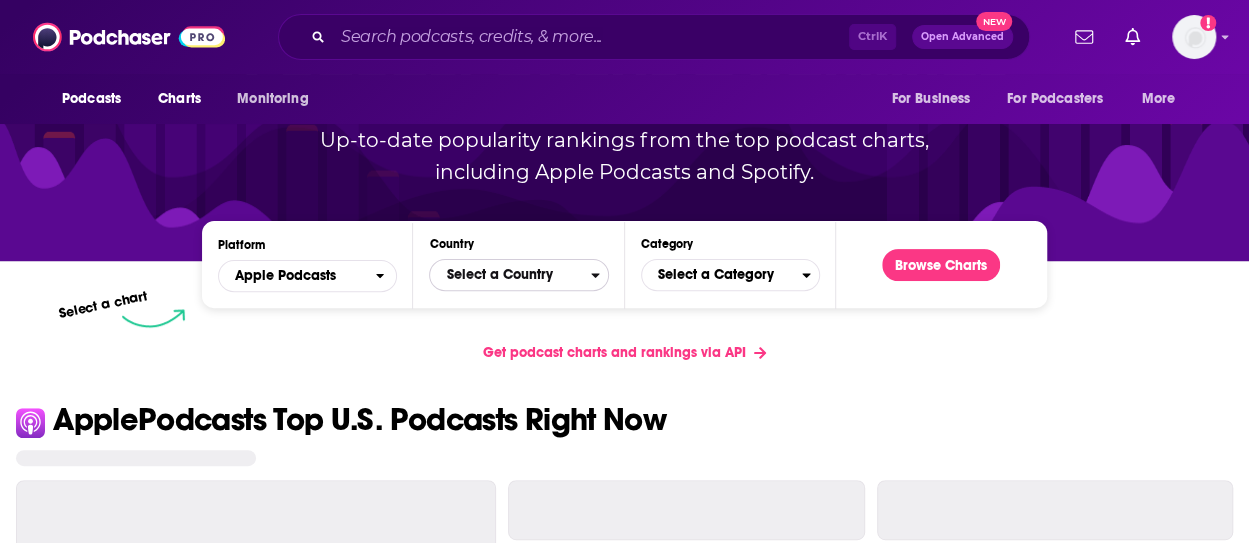 click on "Select a Country" at bounding box center (510, 275) 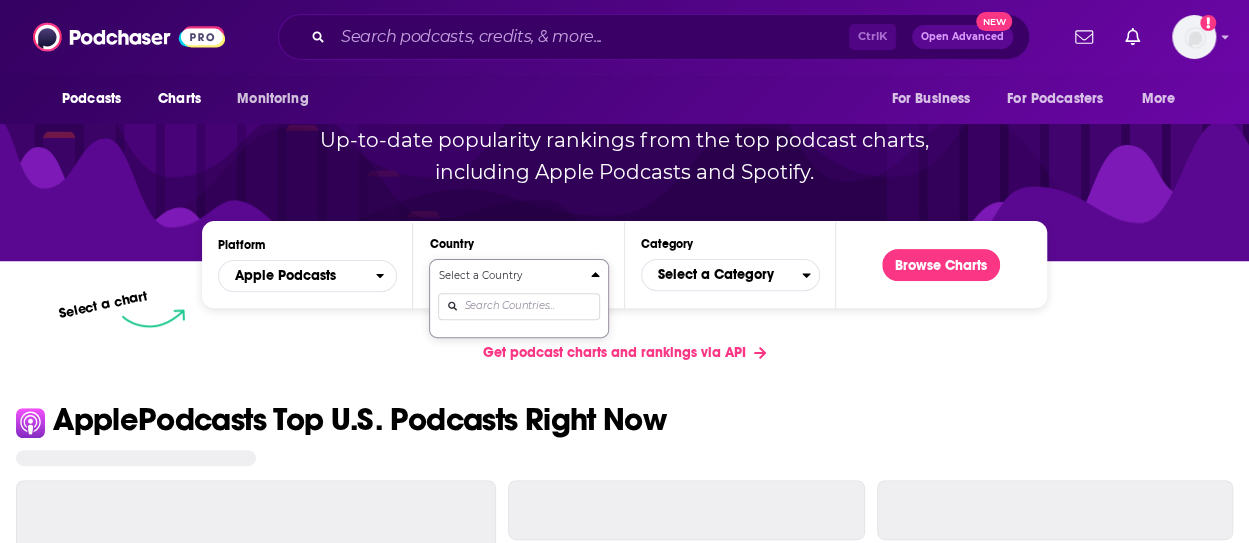 click on "Platform Apple Podcasts Country Select a Country Category Select a Category Browse Charts Select a chart Get podcast charts and rankings via API Apple  Podcasts Top U.S. Podcasts Right Now Spotify  Podcasts Top U.S. Podcasts Right Now 🔥 Trending Podcast Charts Top Book Podcasts Apple Podcasts • [GEOGRAPHIC_DATA] Top Business Podcasts Apple Podcasts • United States Top Comedy Podcasts Spotify • United States Top Mental Health Podcasts Apple Podcasts • [GEOGRAPHIC_DATA] Top Podcasts in [GEOGRAPHIC_DATA] Apple Podcasts • United Kingdom Top True Crime Podcasts spotify • United States Top Sports Podcasts Apple Podcasts • United States The only chart ranking the hottest, up-and-coming podcasts. Take a look   More Charts to Discover Top in [GEOGRAPHIC_DATA] Top in [GEOGRAPHIC_DATA] Investing Technology Politics Education Religion & Spirituality Health & Fitness Top in [GEOGRAPHIC_DATA] Nutrition History Top in [GEOGRAPHIC_DATA] Music Science Daily News Top in [GEOGRAPHIC_DATA] Relationships Tv & Film Get full historical podcast charts and rankings via API" at bounding box center [624, 1636] 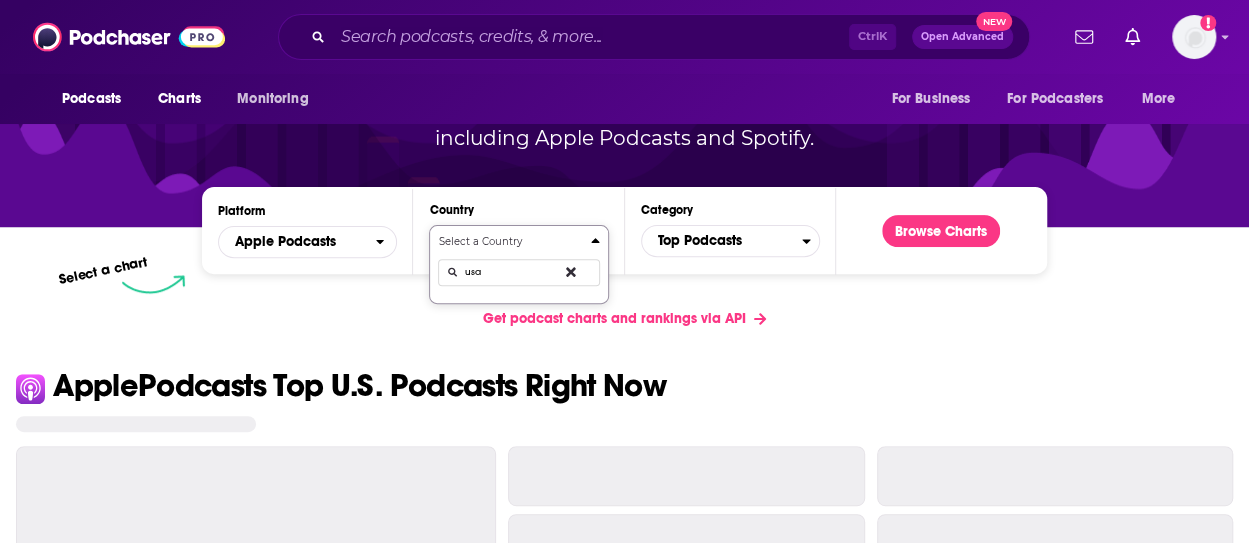 drag, startPoint x: 522, startPoint y: 276, endPoint x: 464, endPoint y: 273, distance: 58.077534 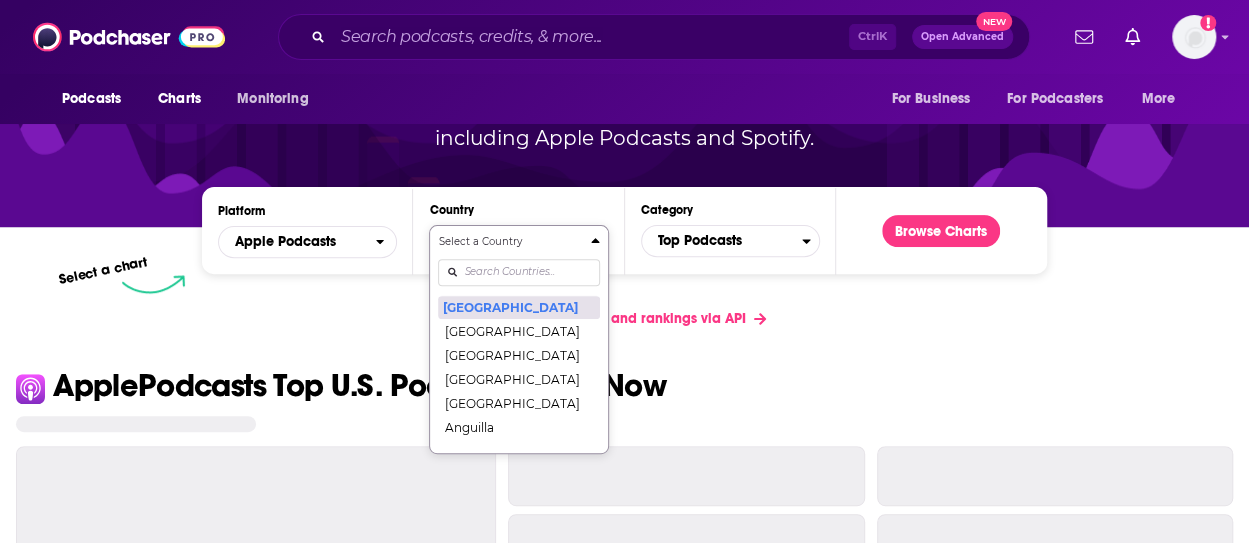 click on "[GEOGRAPHIC_DATA]" at bounding box center [518, 307] 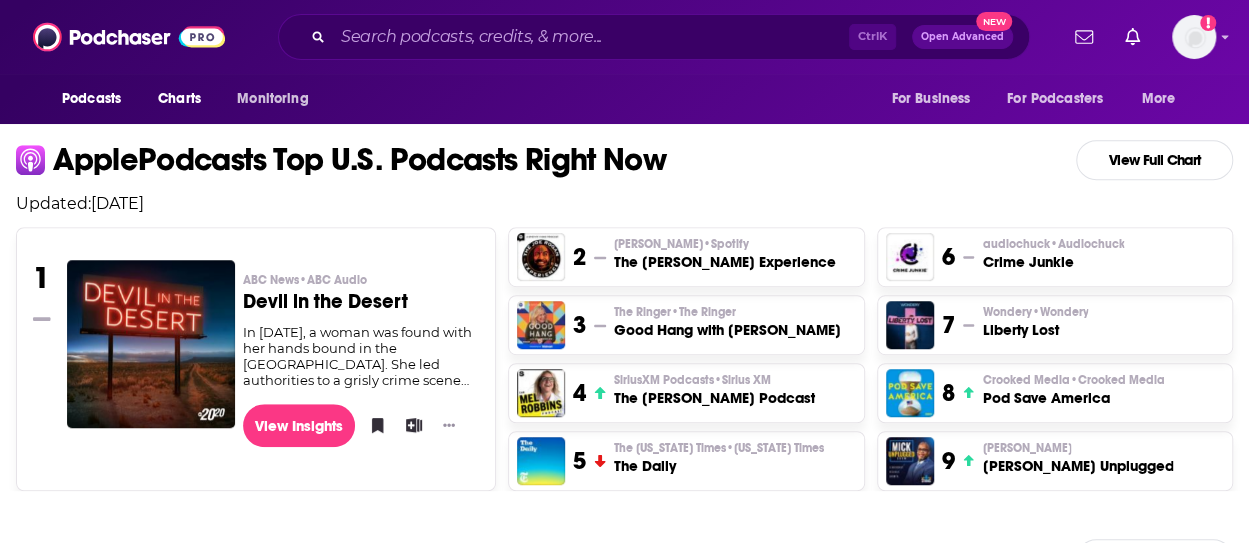 scroll, scrollTop: 434, scrollLeft: 0, axis: vertical 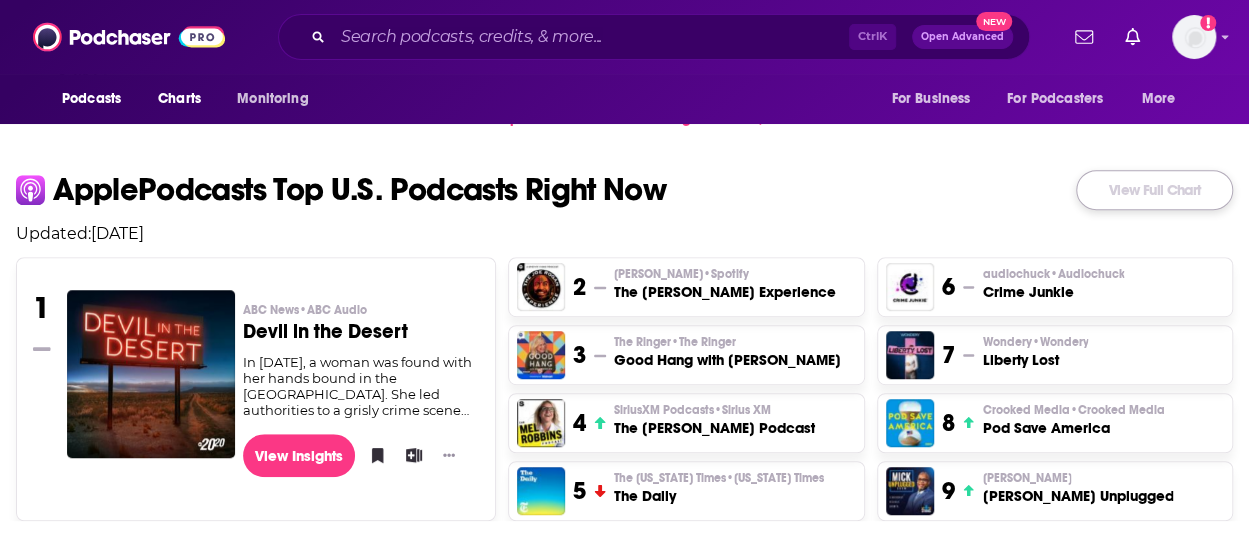 click on "View Full Chart" at bounding box center [1154, 190] 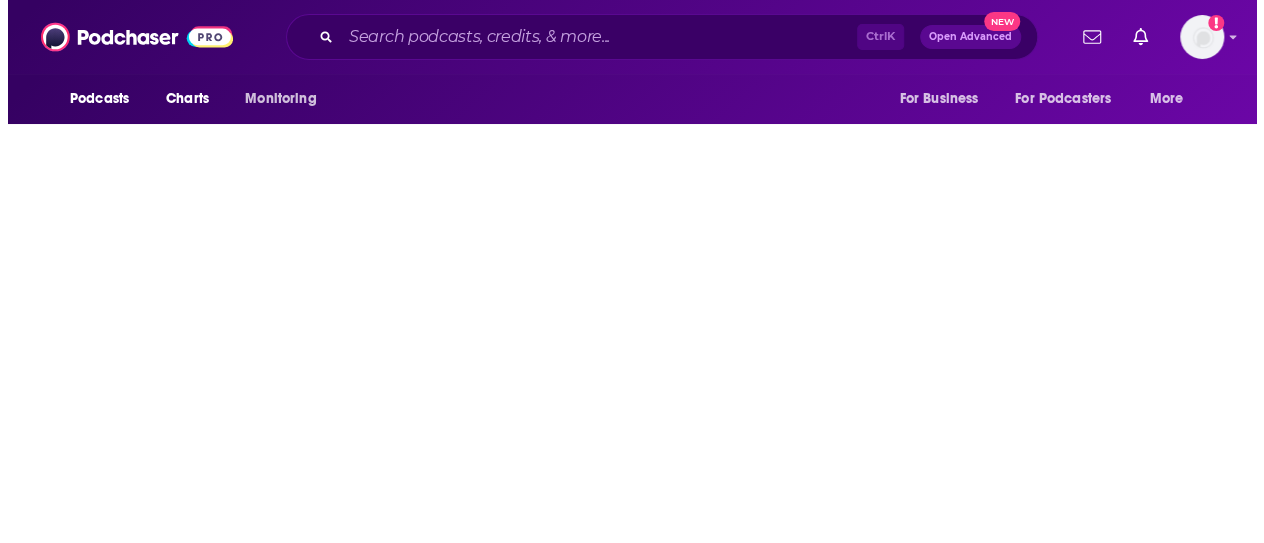 scroll, scrollTop: 0, scrollLeft: 0, axis: both 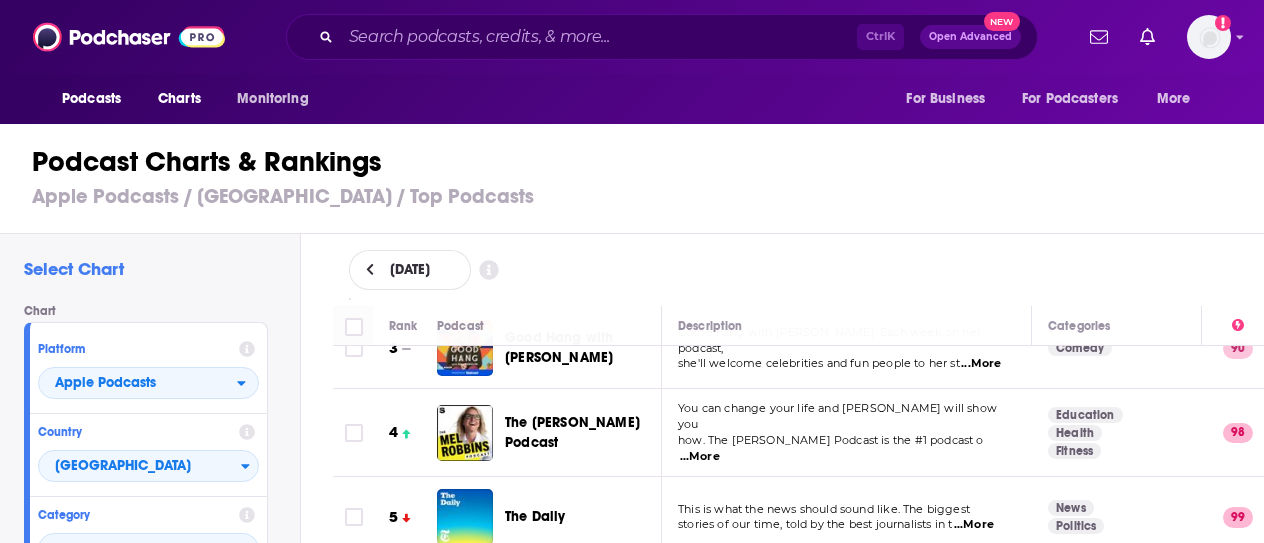 click on "Podcast Charts & Rankings Apple Podcasts / [GEOGRAPHIC_DATA] / Top Podcasts" at bounding box center [640, 177] 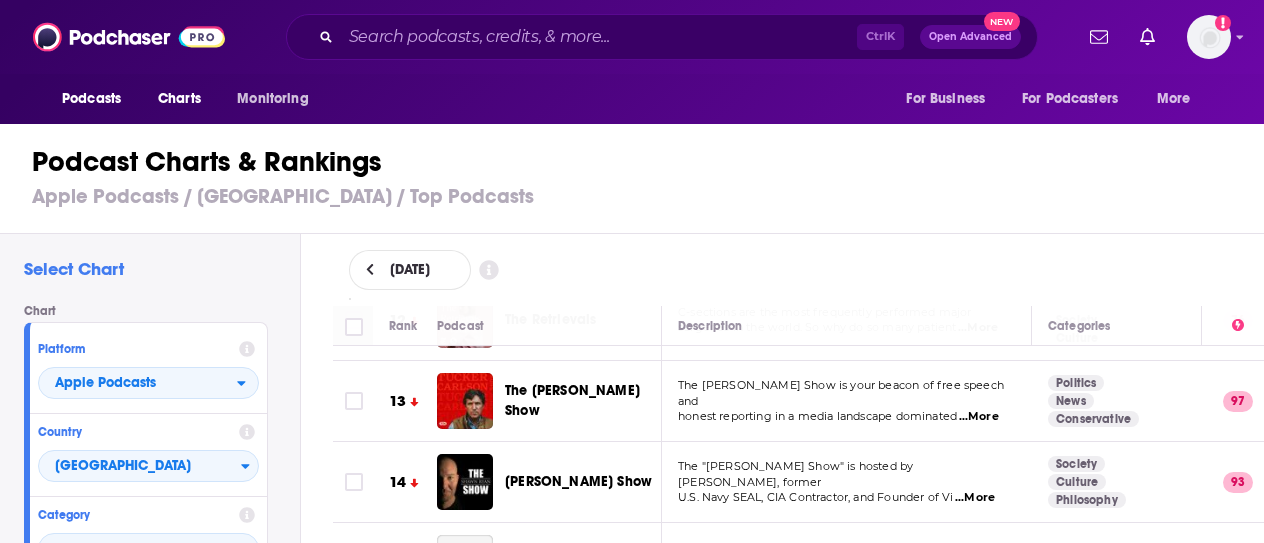 scroll, scrollTop: 1000, scrollLeft: 0, axis: vertical 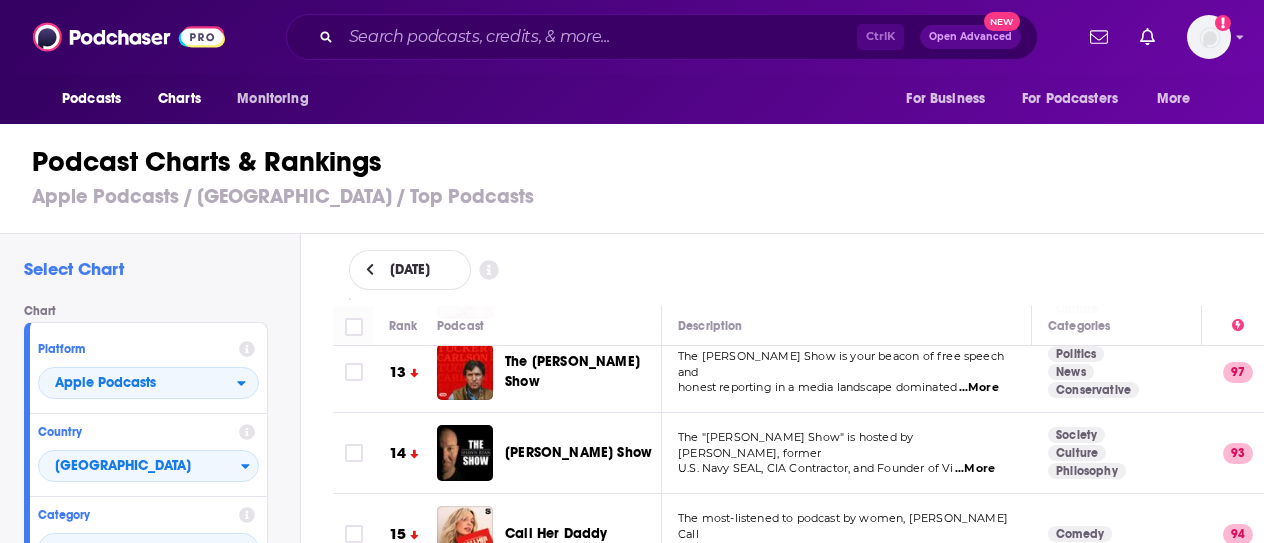 click on "...More" at bounding box center (975, 469) 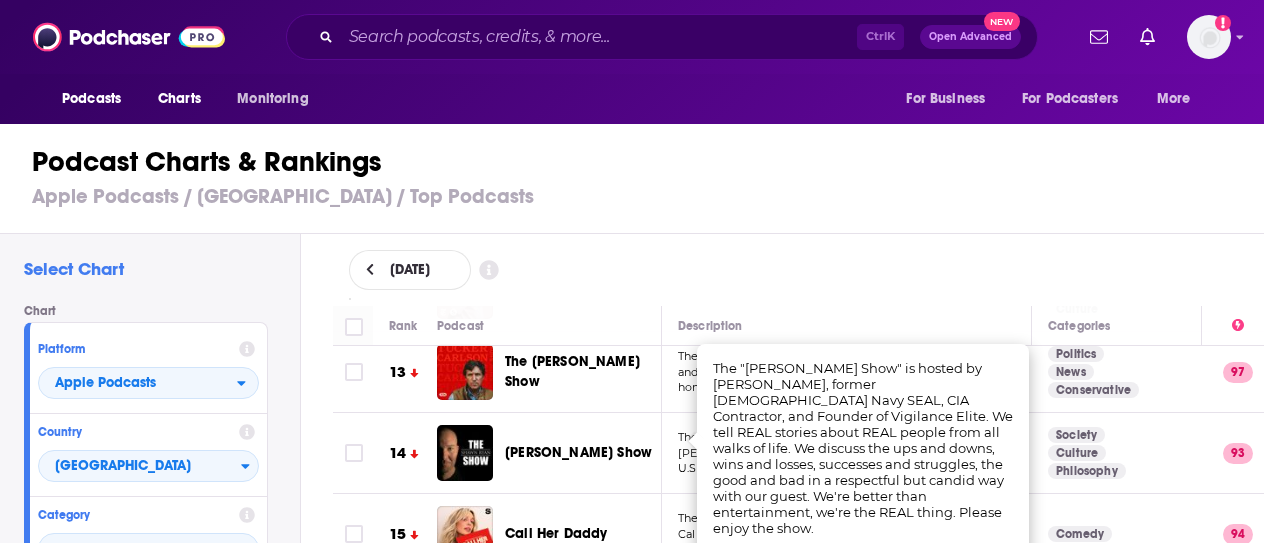 click at bounding box center [353, 453] 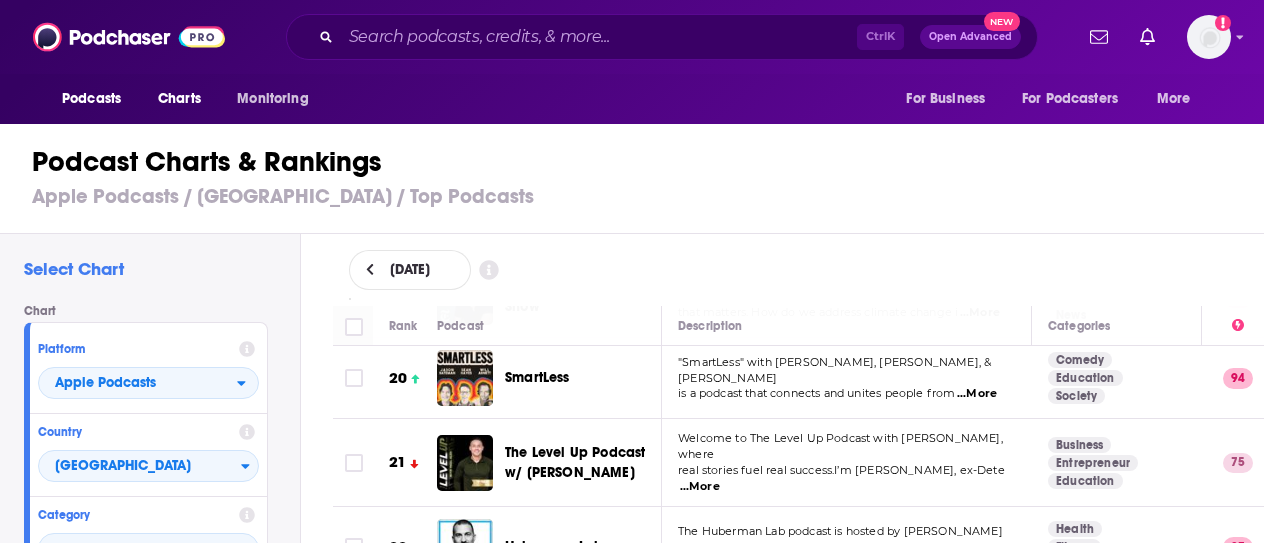 scroll, scrollTop: 1600, scrollLeft: 0, axis: vertical 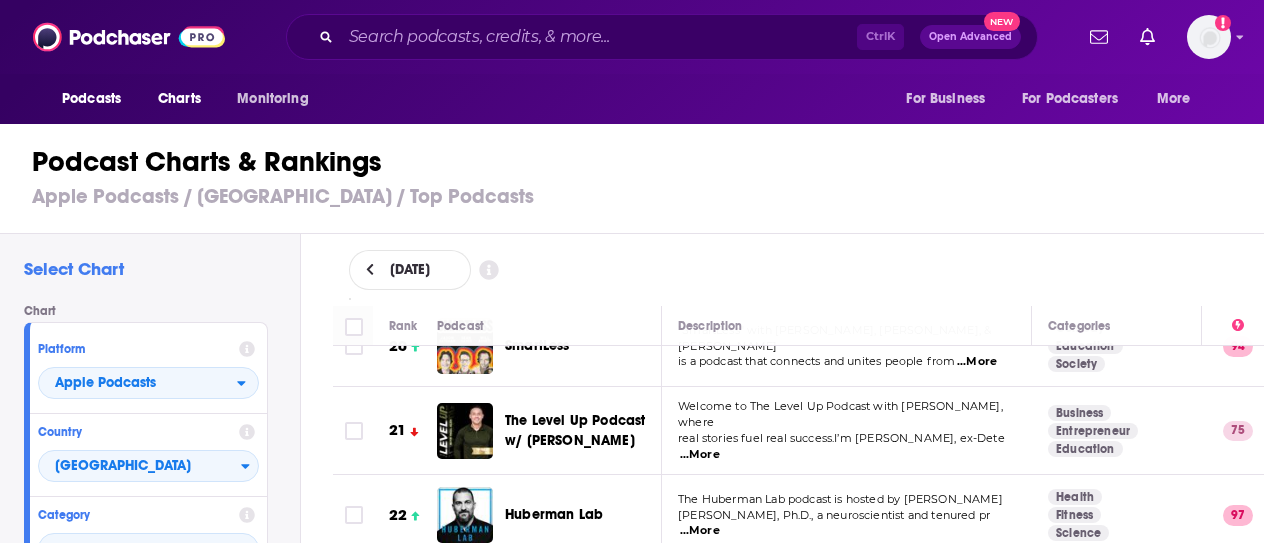 click on "...More" at bounding box center (700, 455) 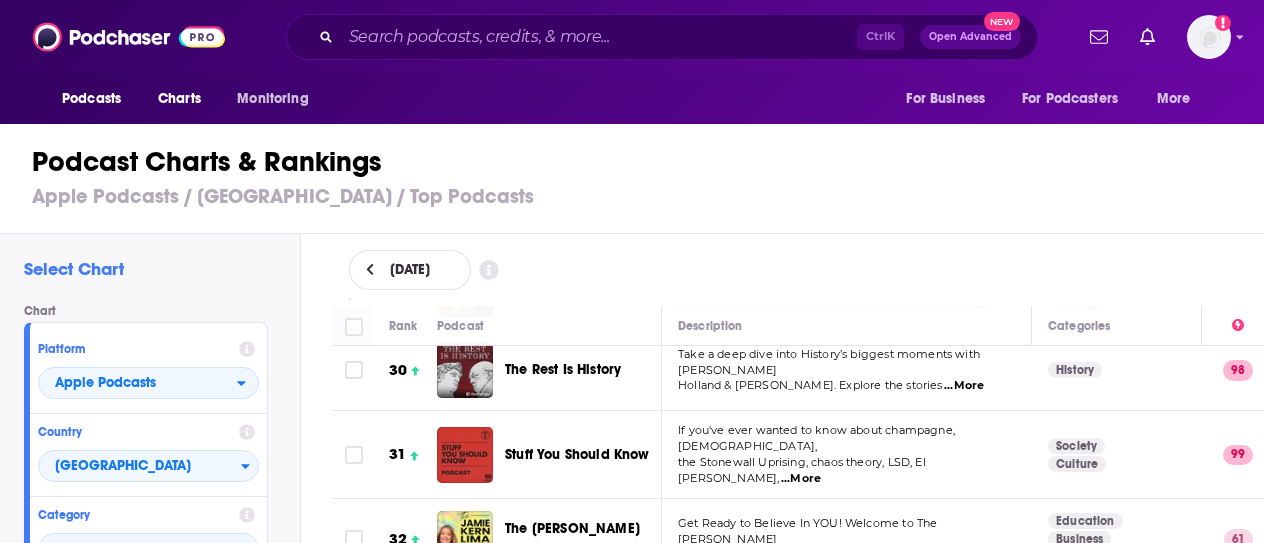 scroll, scrollTop: 2500, scrollLeft: 0, axis: vertical 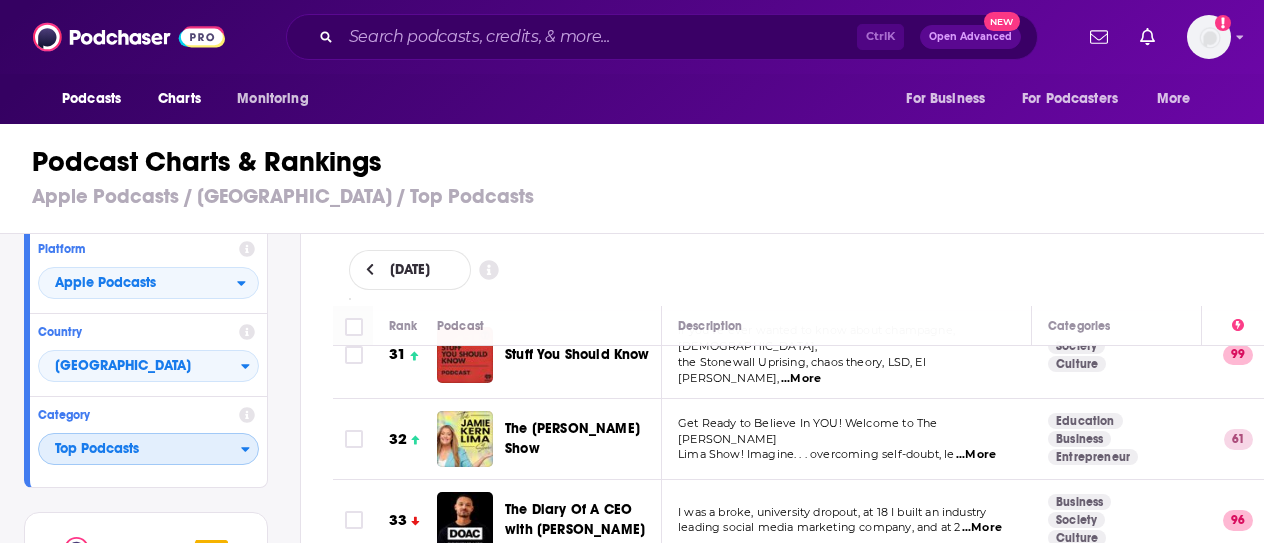 click on "Top Podcasts" at bounding box center [140, 450] 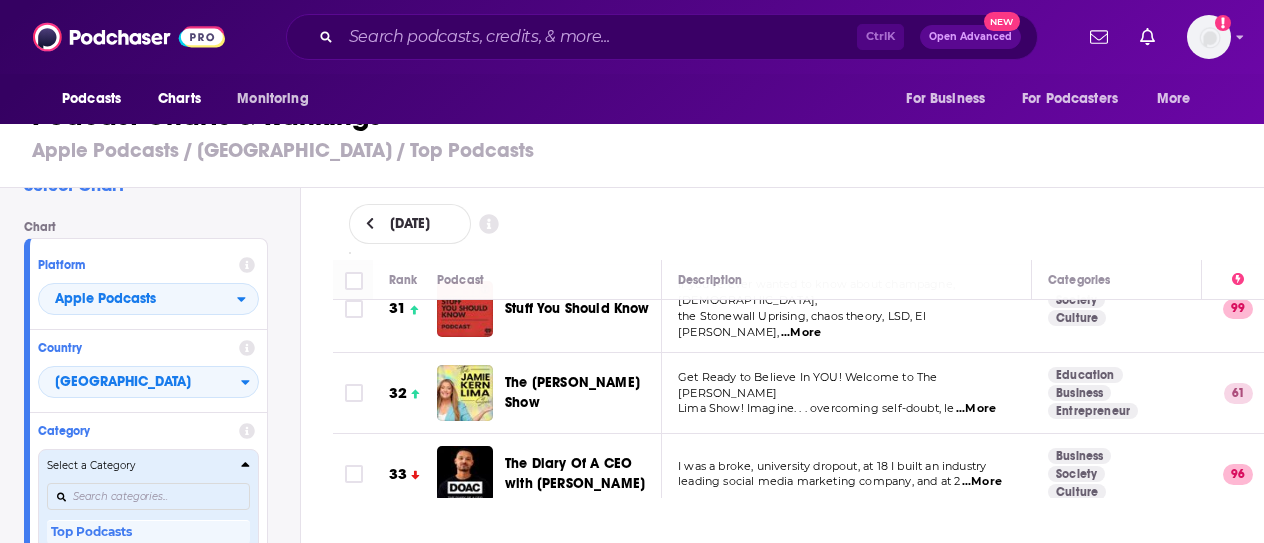 scroll, scrollTop: 0, scrollLeft: 0, axis: both 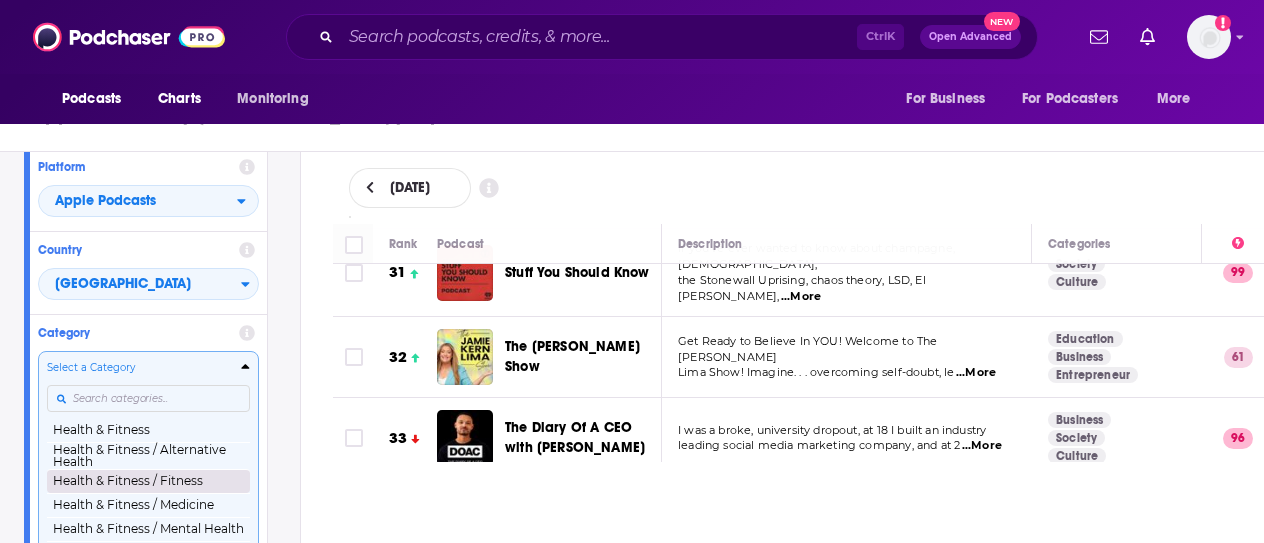 click on "Health & Fitness / Fitness" at bounding box center (148, 481) 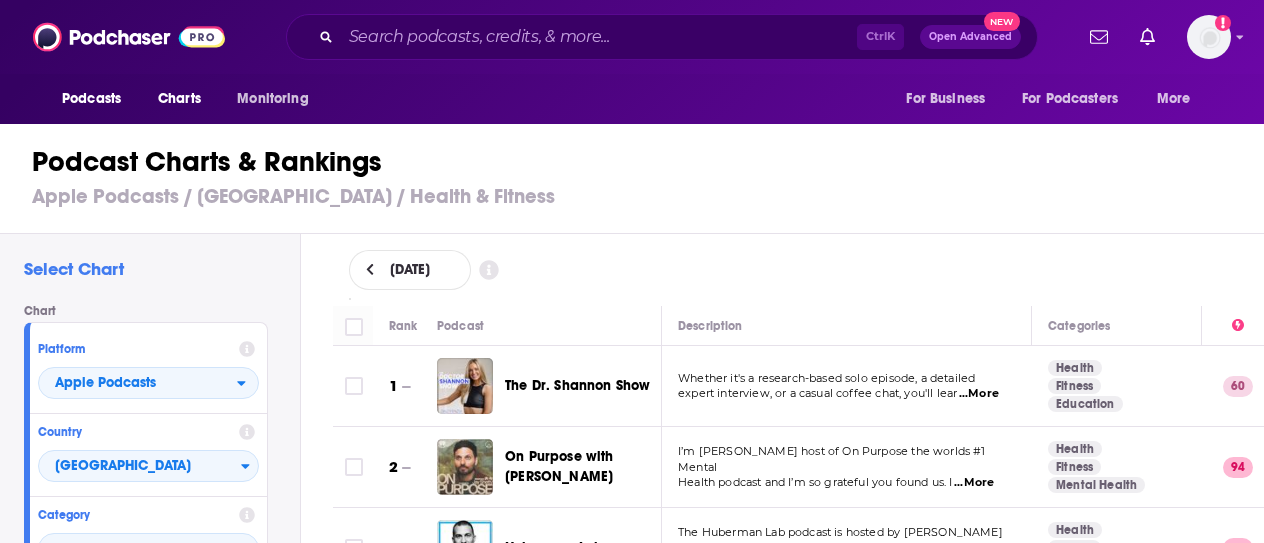 click on "...More" at bounding box center [979, 394] 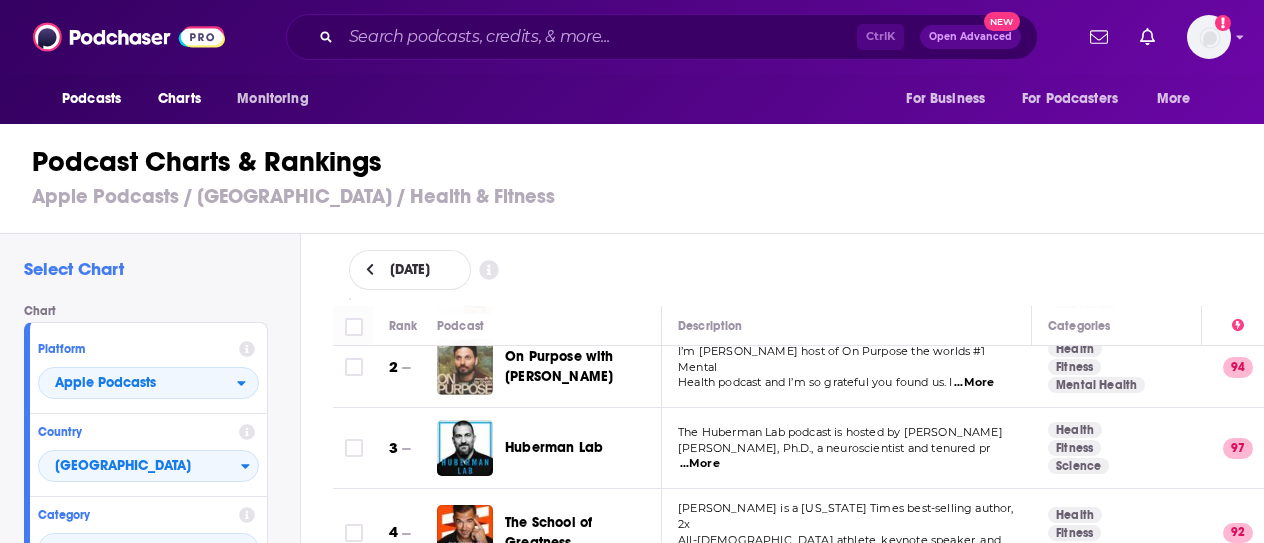 scroll, scrollTop: 200, scrollLeft: 0, axis: vertical 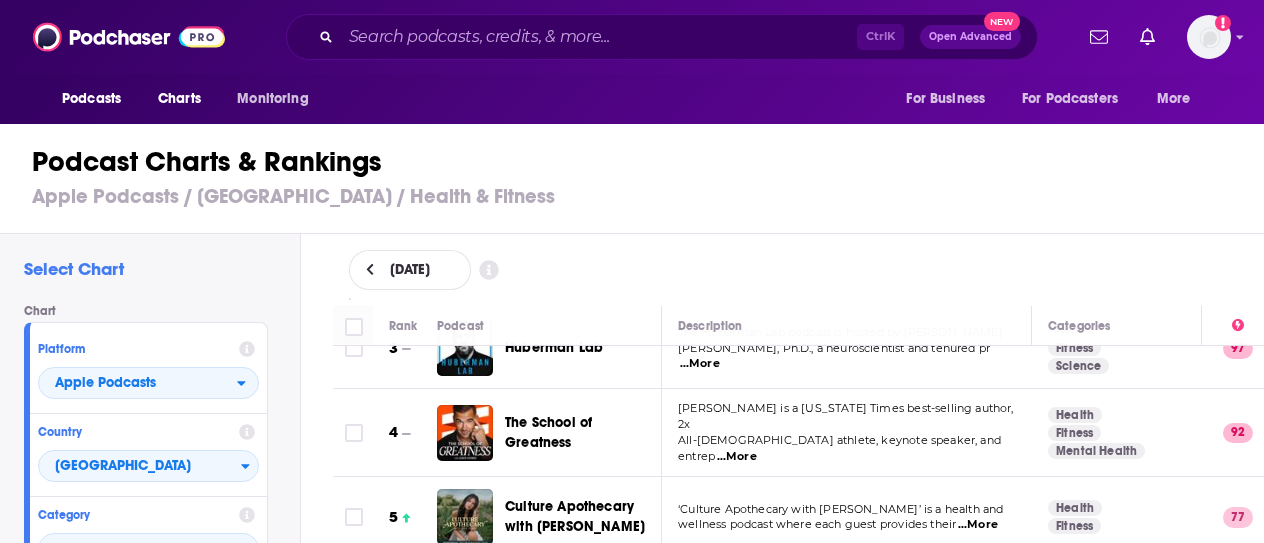 click on "Podcast Charts & Rankings" at bounding box center (640, 162) 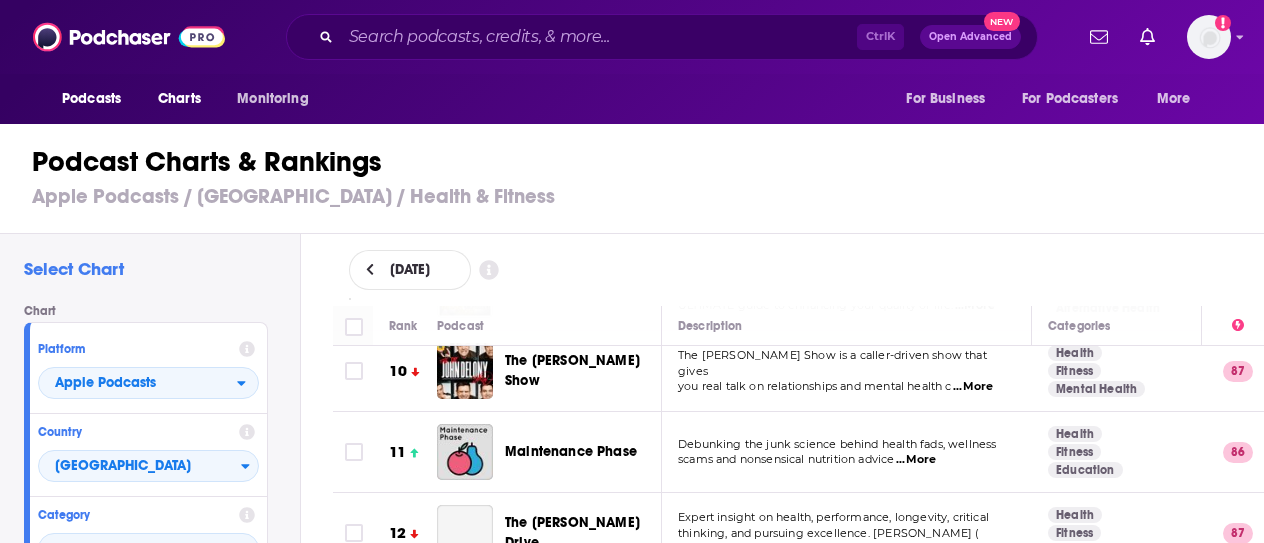 scroll, scrollTop: 800, scrollLeft: 0, axis: vertical 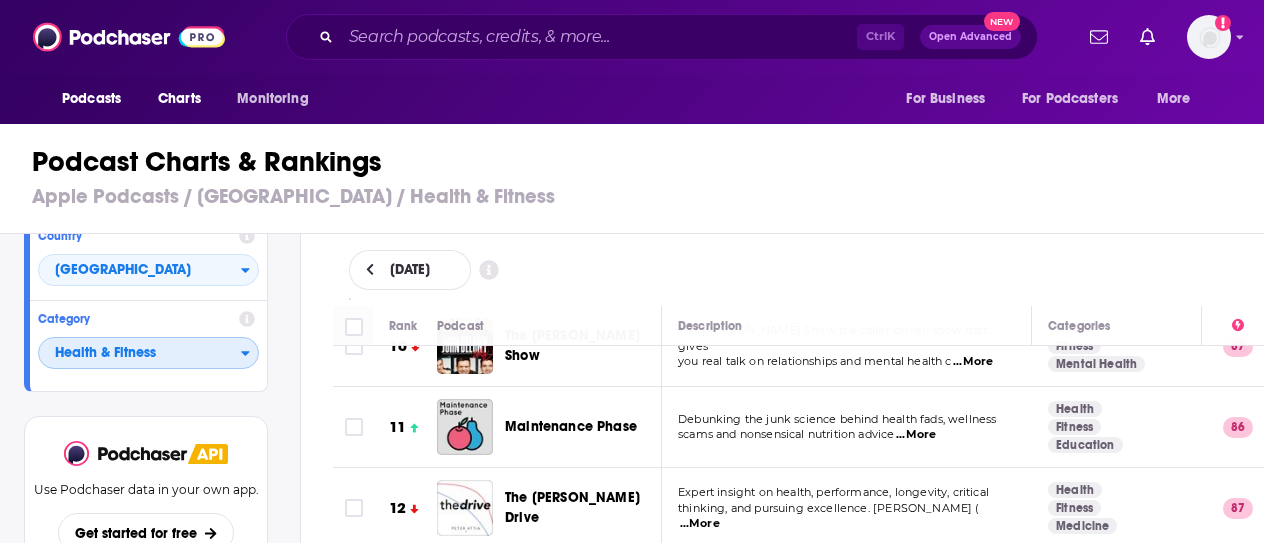 click on "Health & Fitness" at bounding box center (140, 354) 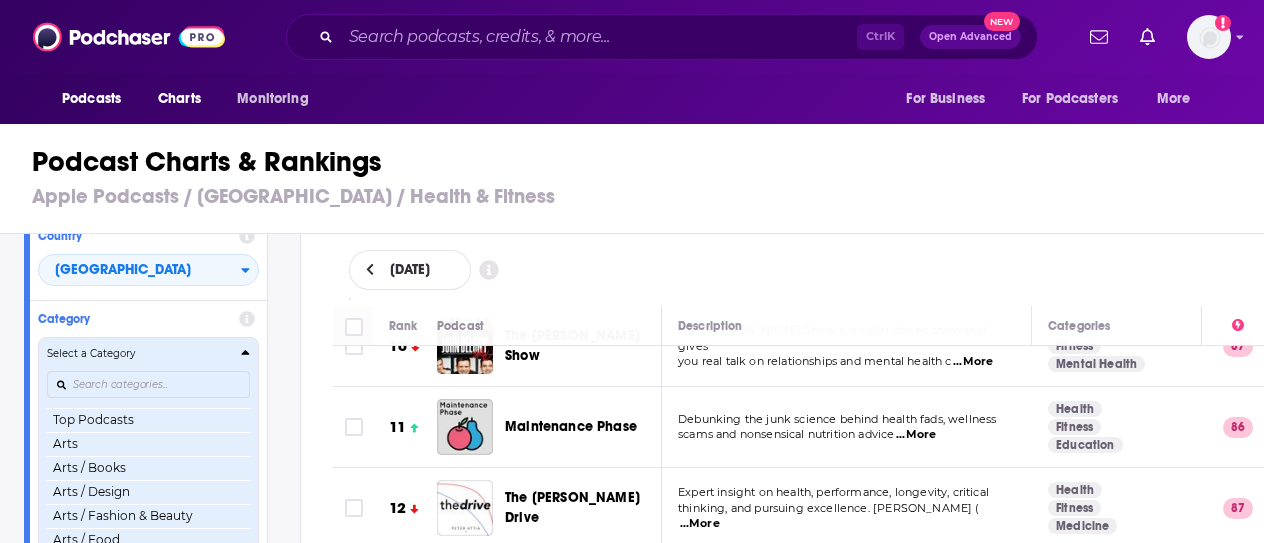 scroll, scrollTop: 96, scrollLeft: 0, axis: vertical 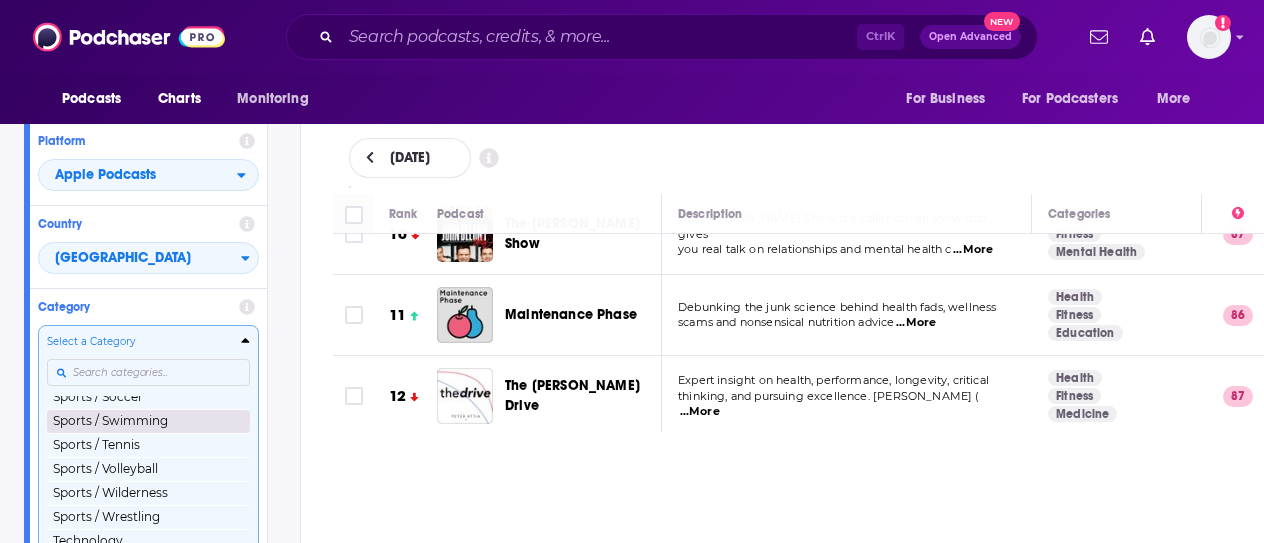click on "Sports / Swimming" at bounding box center (148, 421) 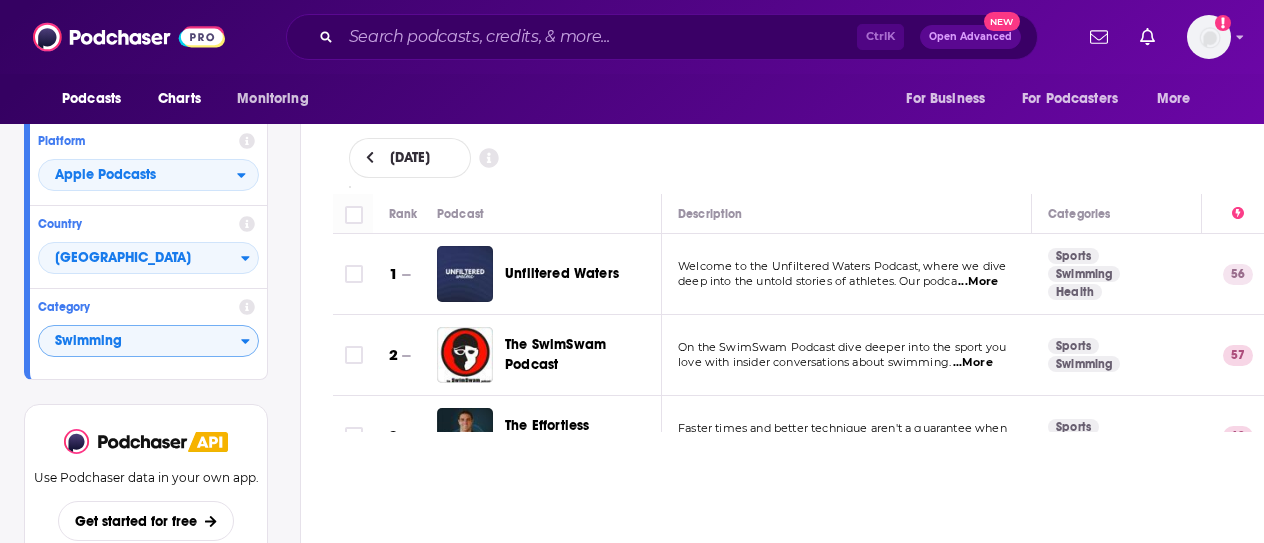click on "...More" at bounding box center (978, 282) 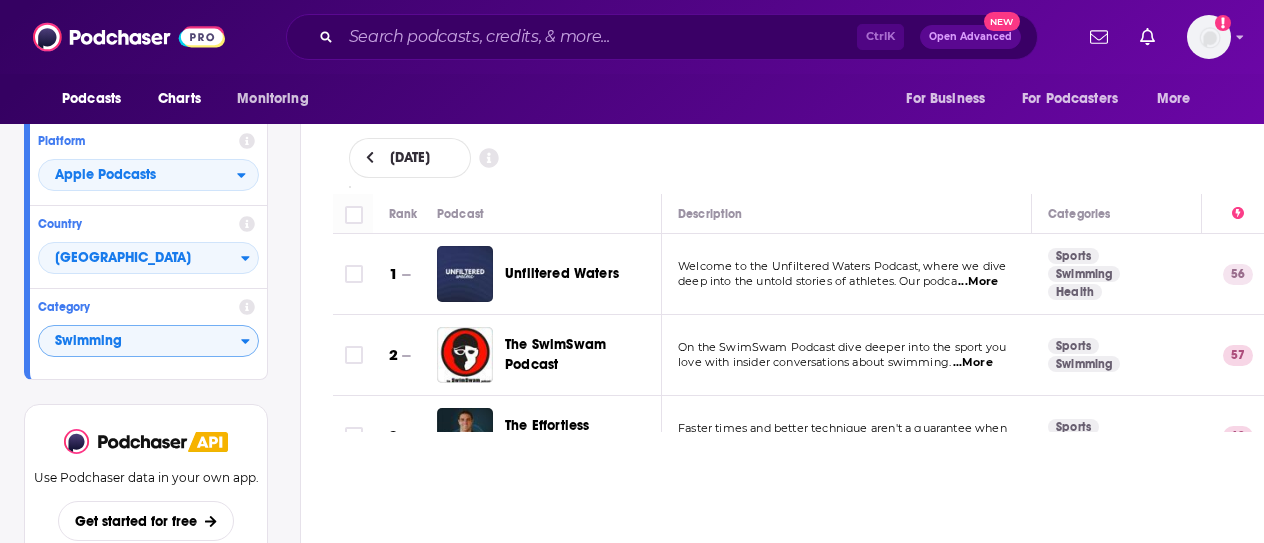 click on "[DATE] Rank Podcast Description Categories 1 Unfiltered Waters Welcome to the Unfiltered Waters Podcast, where we dive deep into the untold stories of athletes. Our podca  ...More Sports Swimming Health 56 2 The SwimSwam Podcast On the SwimSwam Podcast dive deeper into the sport you love with insider conversations about swimming.   ...More Sports Swimming 57 3 The Effortless Swimming Podcast Faster times and better technique aren't a guarantee when you train hard. What really makes a difference to y  ...More Sports Swimming 63 4 Swimming Ideas Podast Fun and effective strategies for swimming lessons, teams, and Aquatic Professionals.   Listen to best practice  ...More Sports Swimming 4 5 Champion's Mojo for Masters Swimmers The award-winning podcast that celebrates comeback stories and the pursuit of personal excellence, esp  ...More Sports Swimming Health 49 6 Heavy Or Not - The O.G. Swim Guide A thought-provoking and insightful exploration of the intersection of sports, technology, and human pot -- 7" at bounding box center [799, 333] 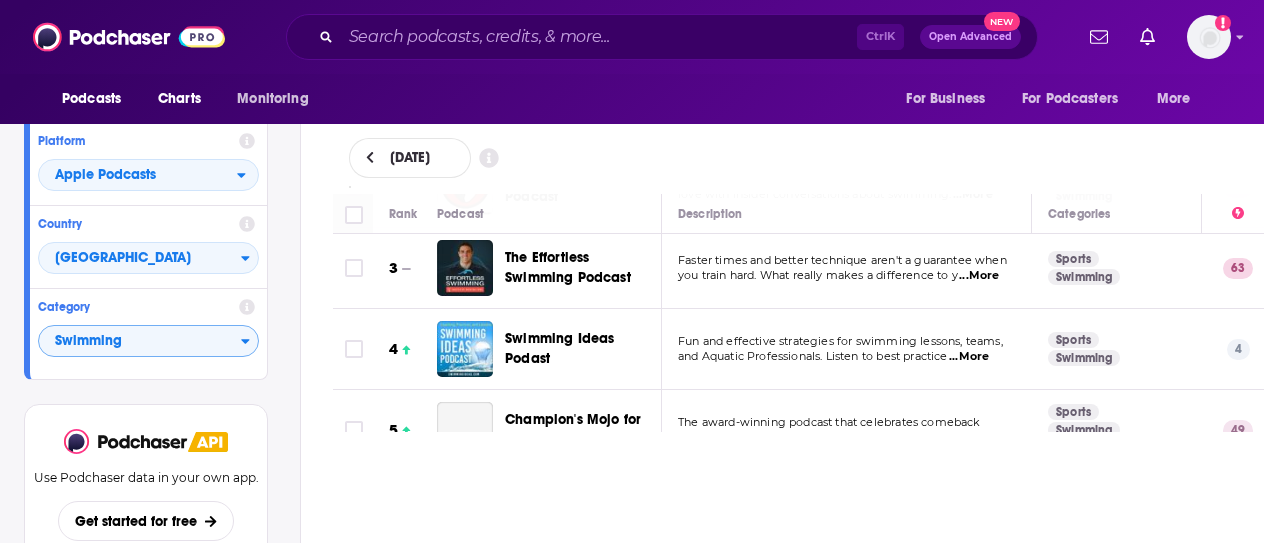 scroll, scrollTop: 200, scrollLeft: 0, axis: vertical 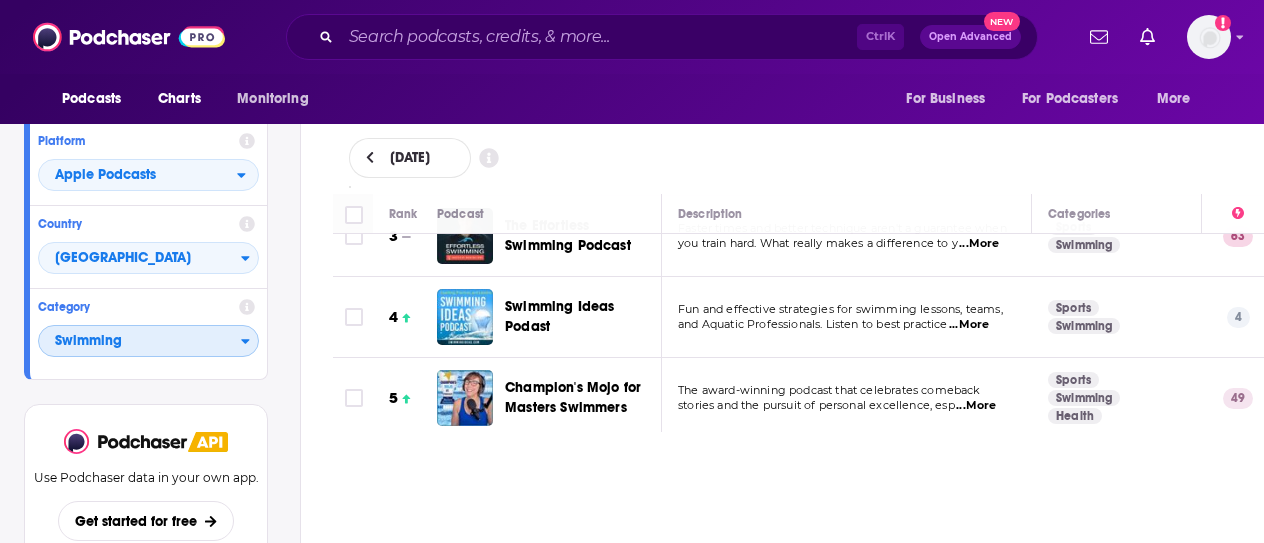 click on "Swimming" at bounding box center [140, 342] 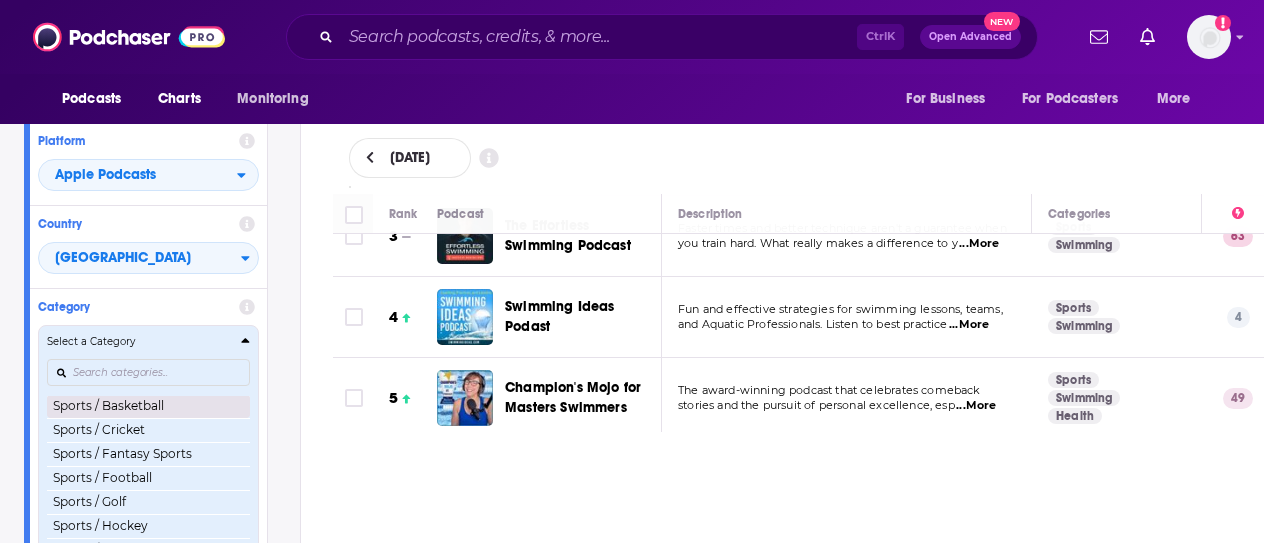 scroll, scrollTop: 2074, scrollLeft: 0, axis: vertical 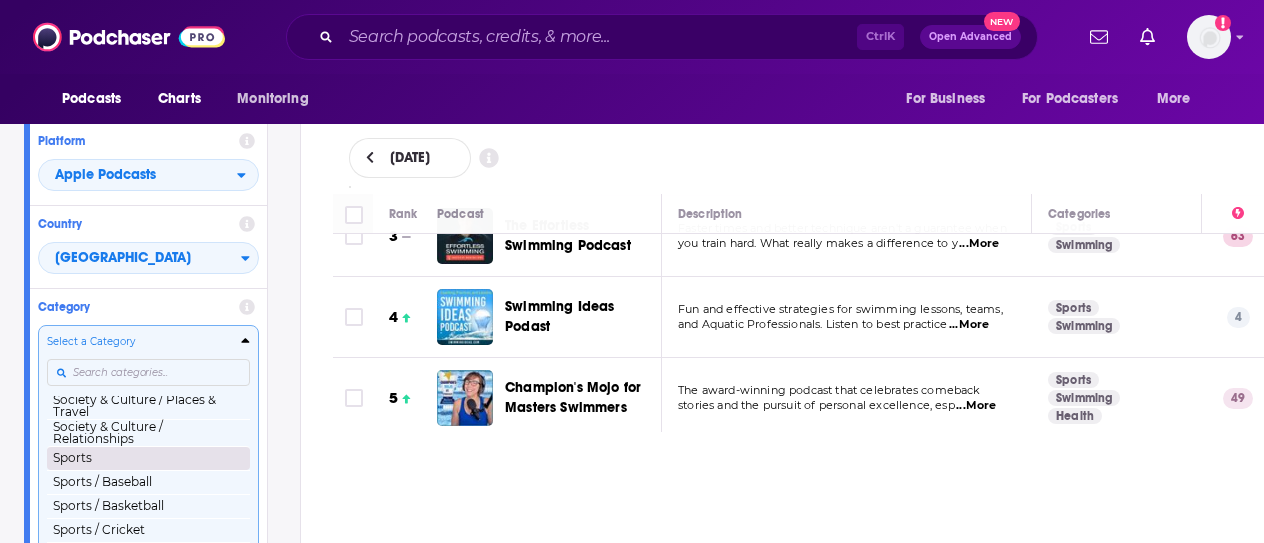 click on "Sports" at bounding box center (148, 458) 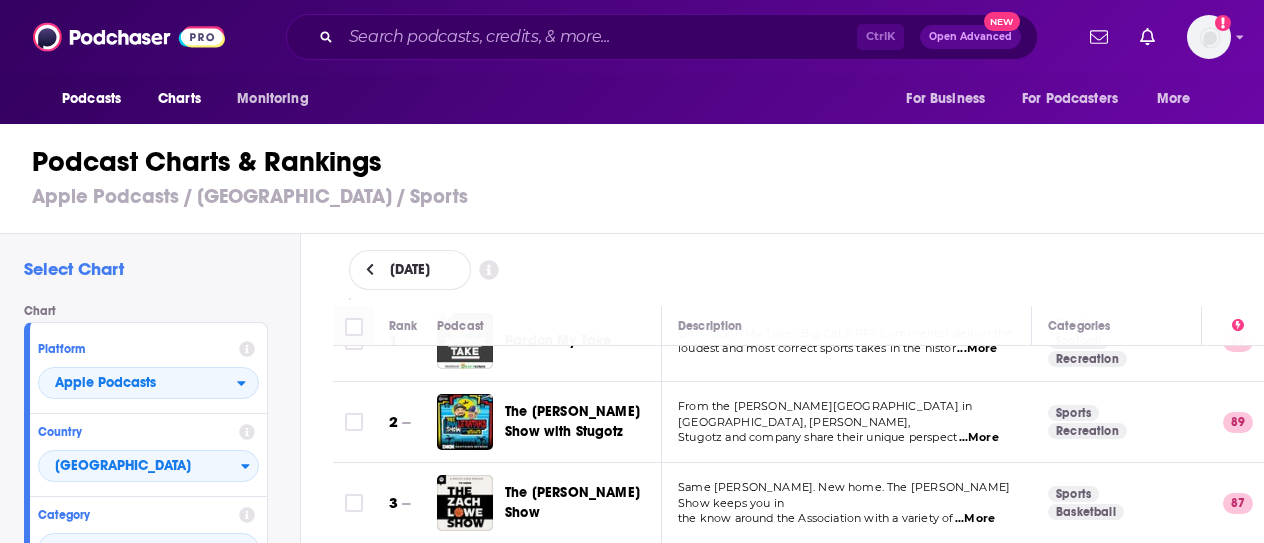 scroll, scrollTop: 0, scrollLeft: 0, axis: both 